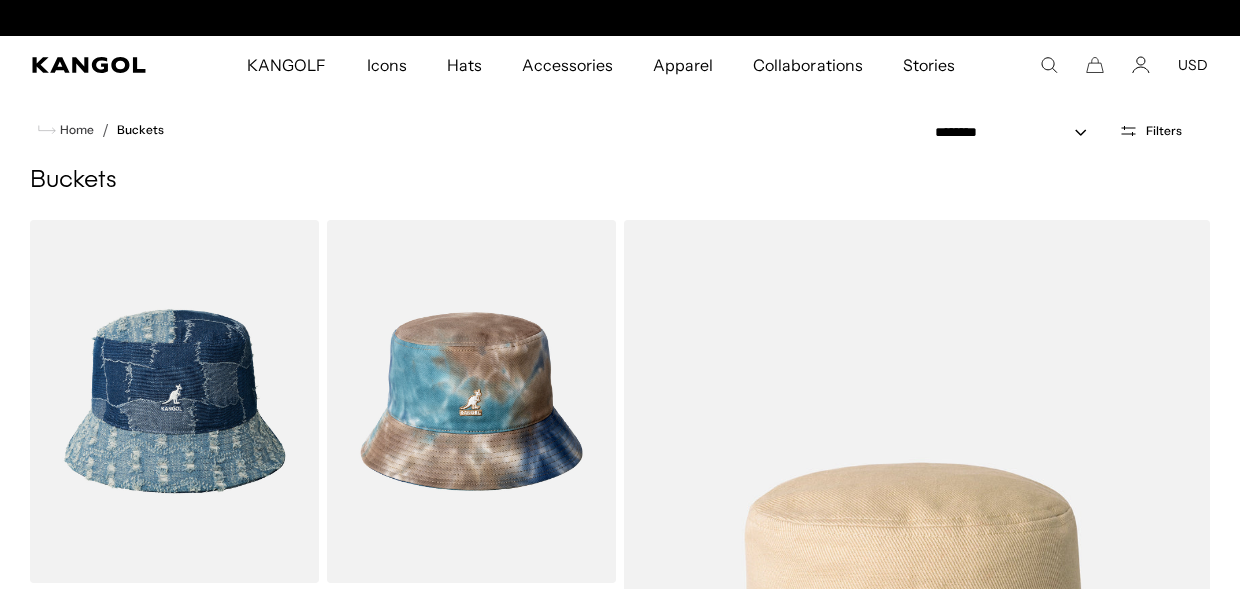 scroll, scrollTop: 354, scrollLeft: 0, axis: vertical 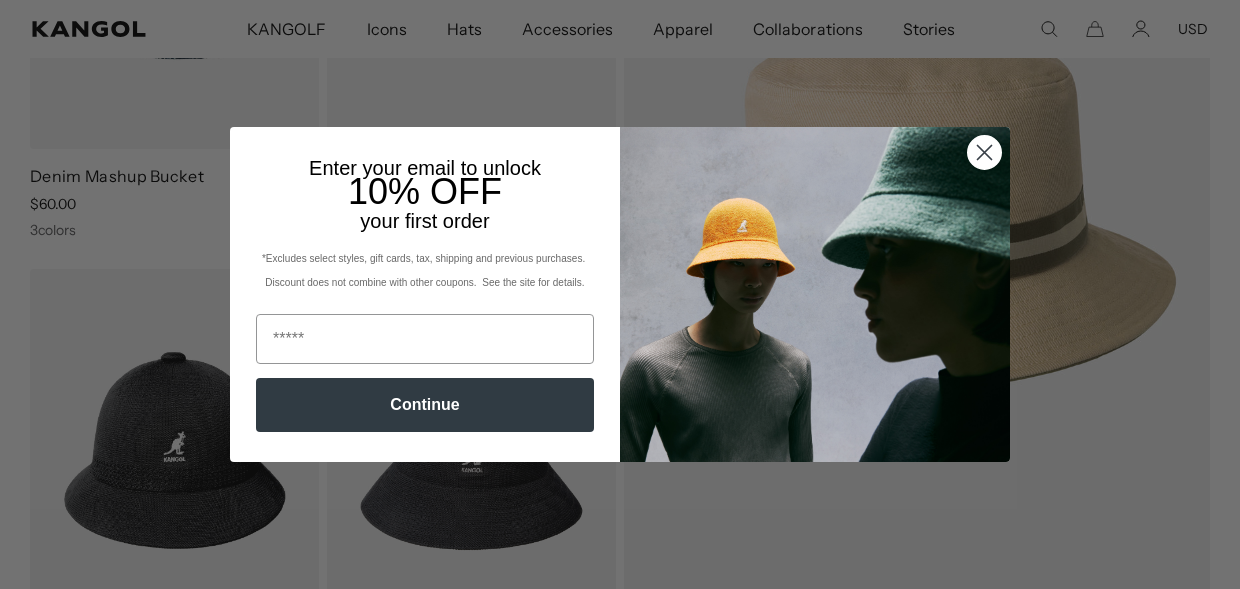 click 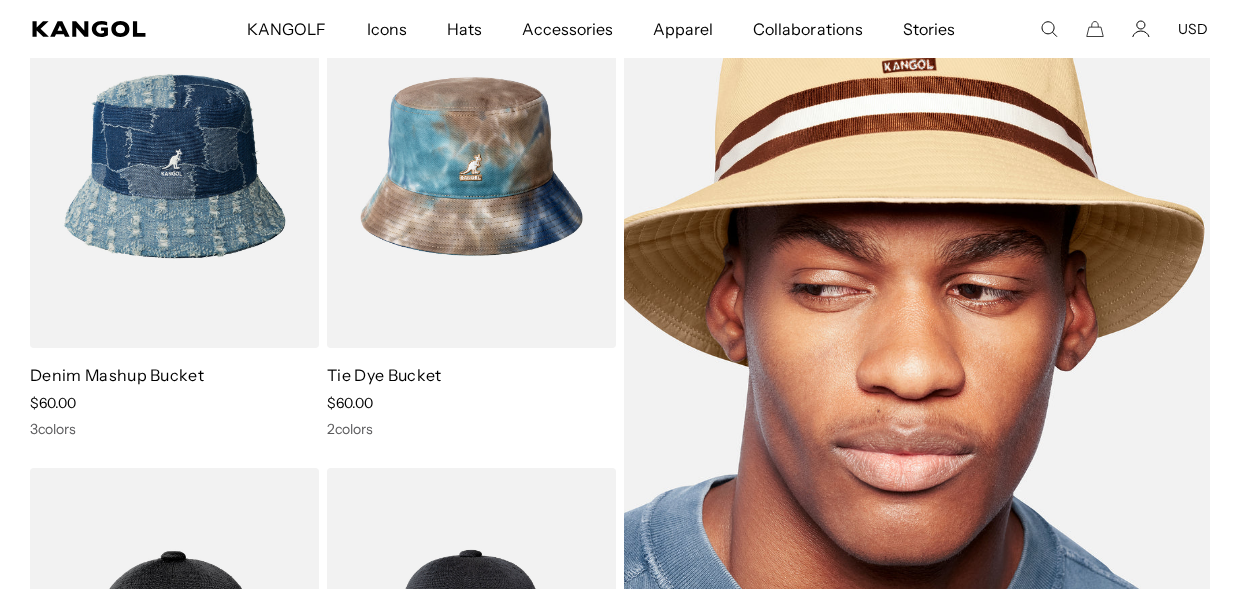 scroll, scrollTop: 58, scrollLeft: 0, axis: vertical 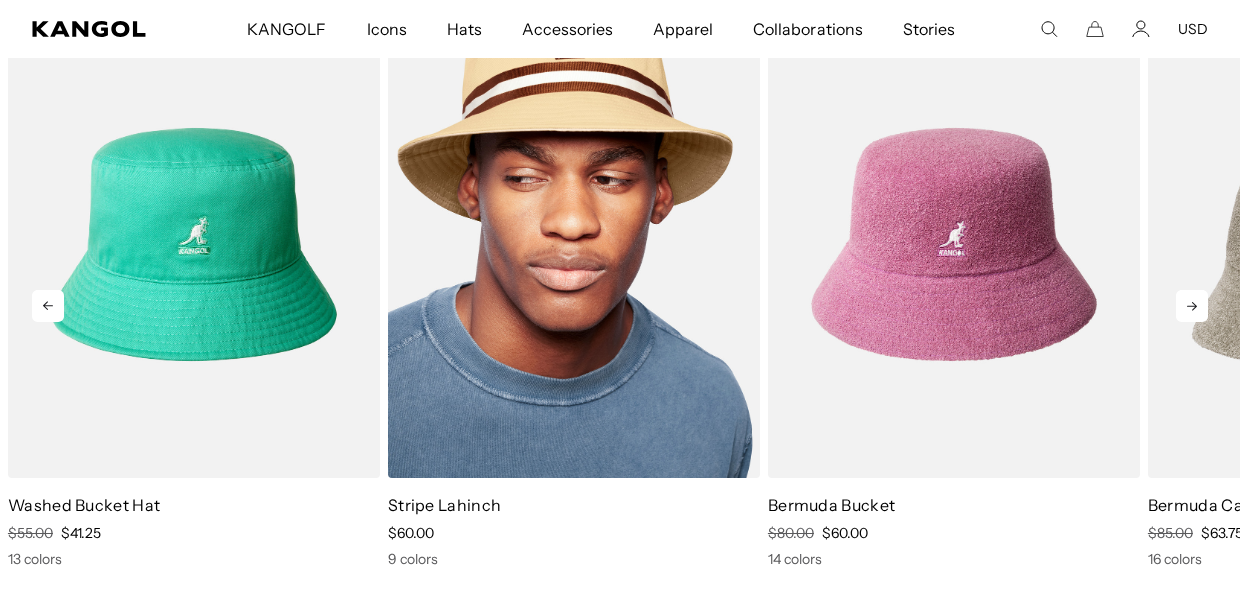 click at bounding box center (574, 244) 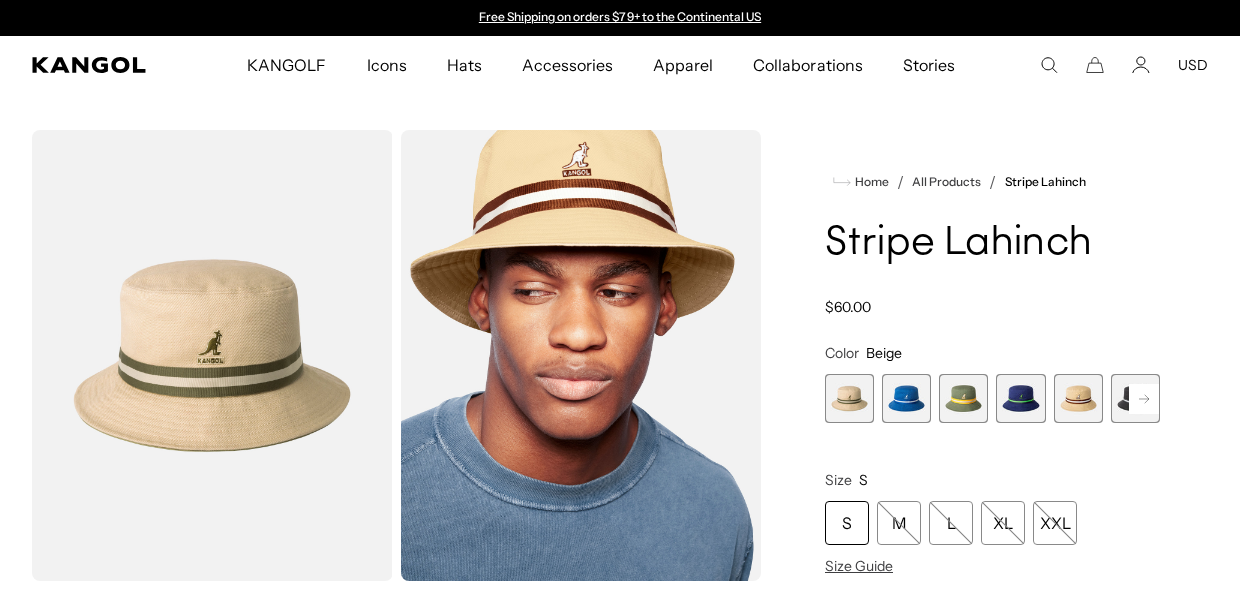 scroll, scrollTop: 1, scrollLeft: 0, axis: vertical 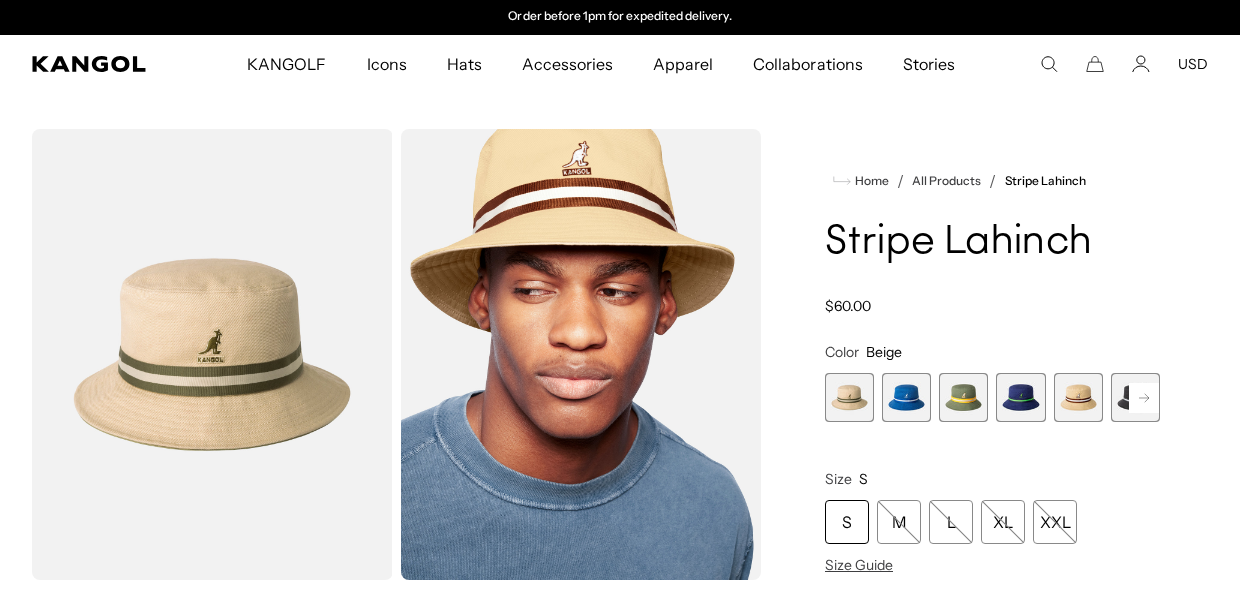click at bounding box center [906, 397] 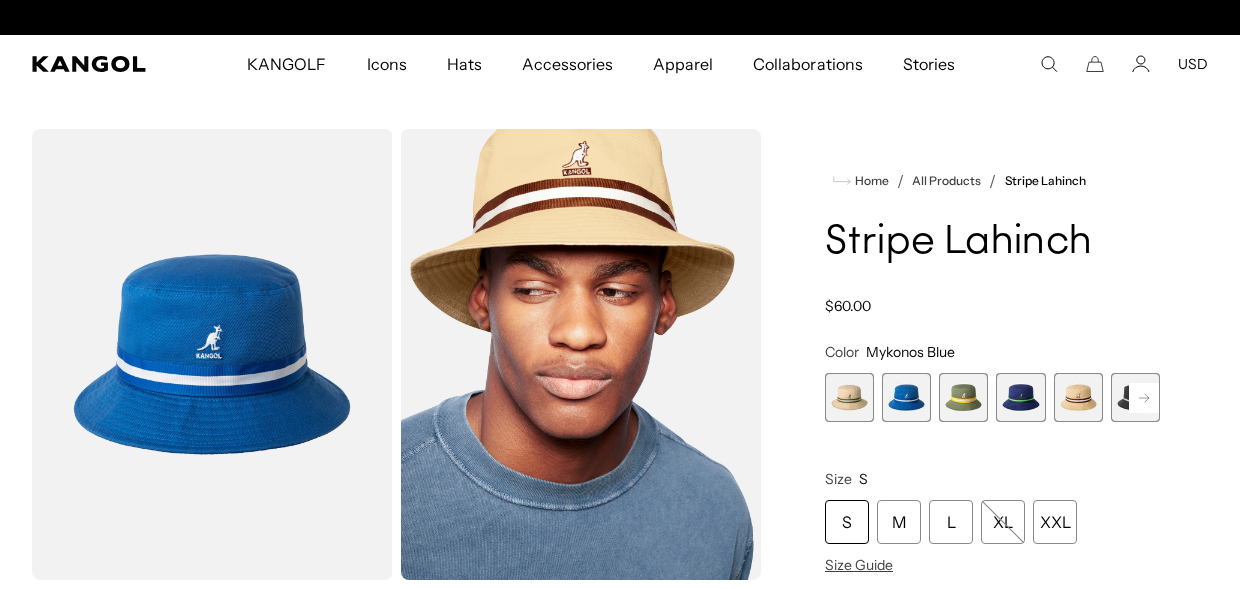 scroll, scrollTop: 0, scrollLeft: 0, axis: both 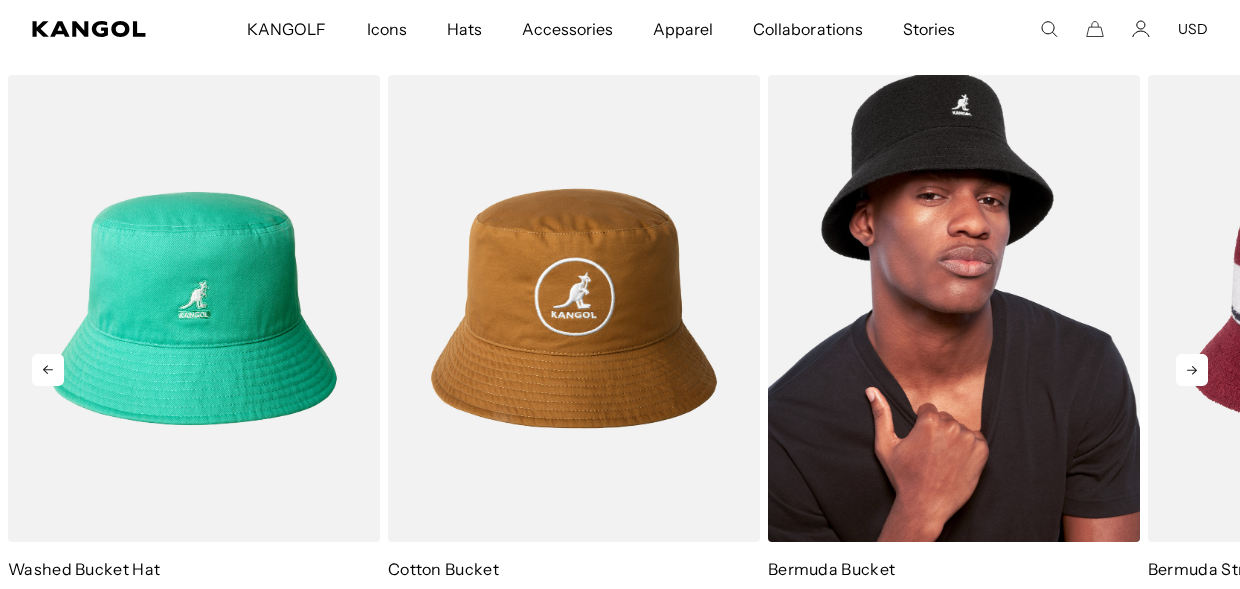 click at bounding box center [954, 308] 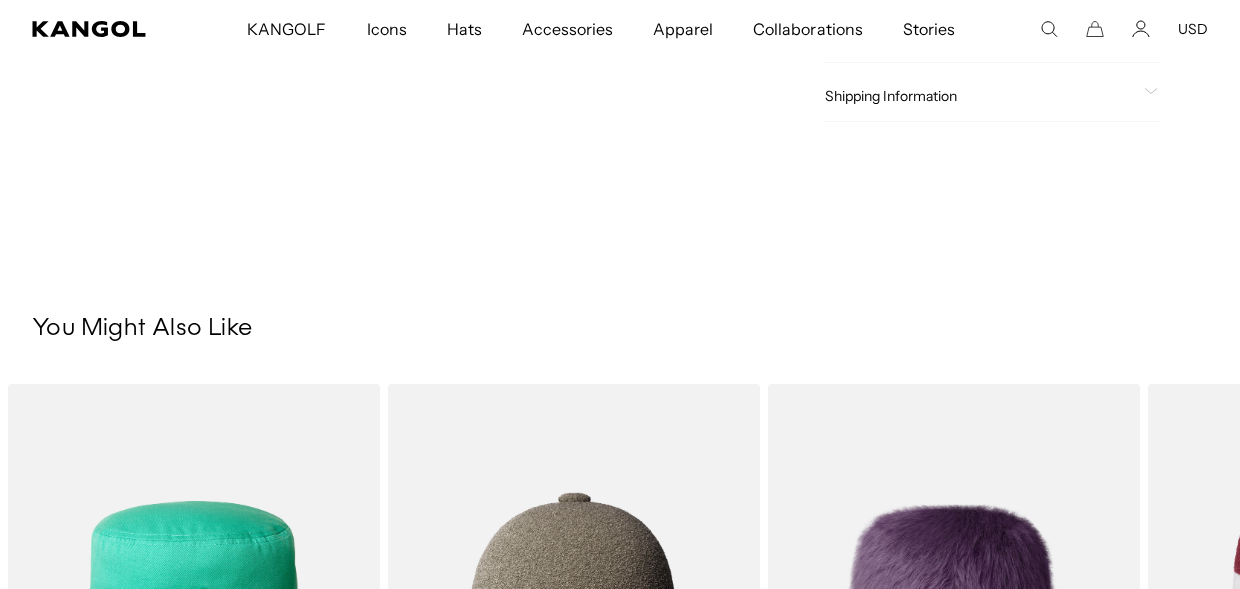 scroll, scrollTop: 983, scrollLeft: 0, axis: vertical 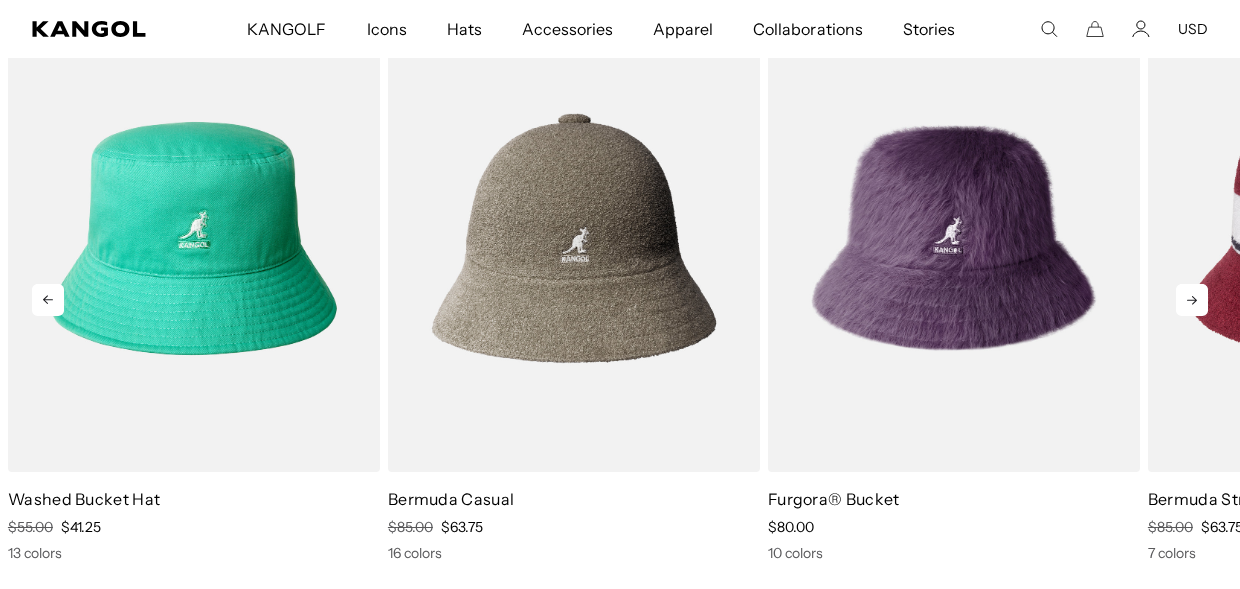 click 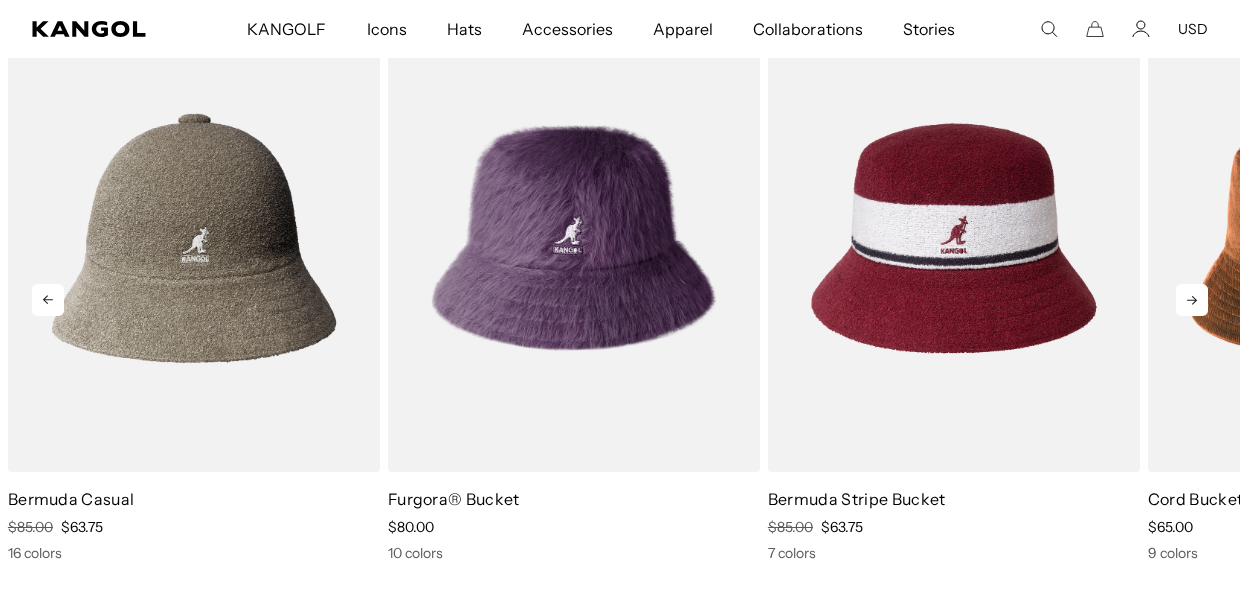 click 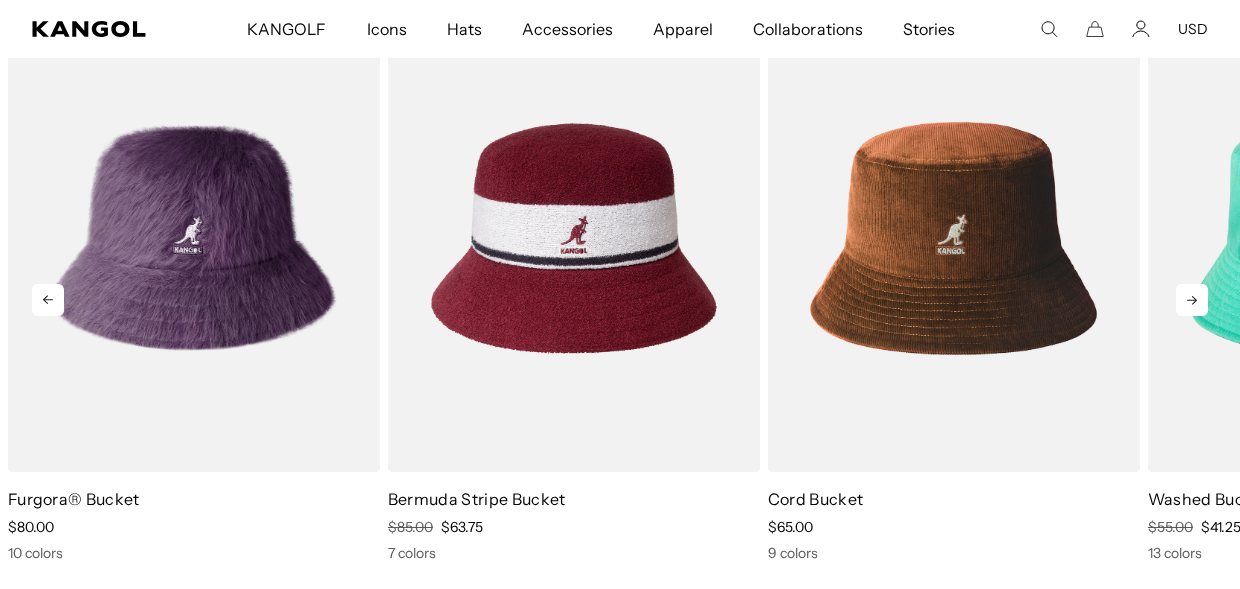 click 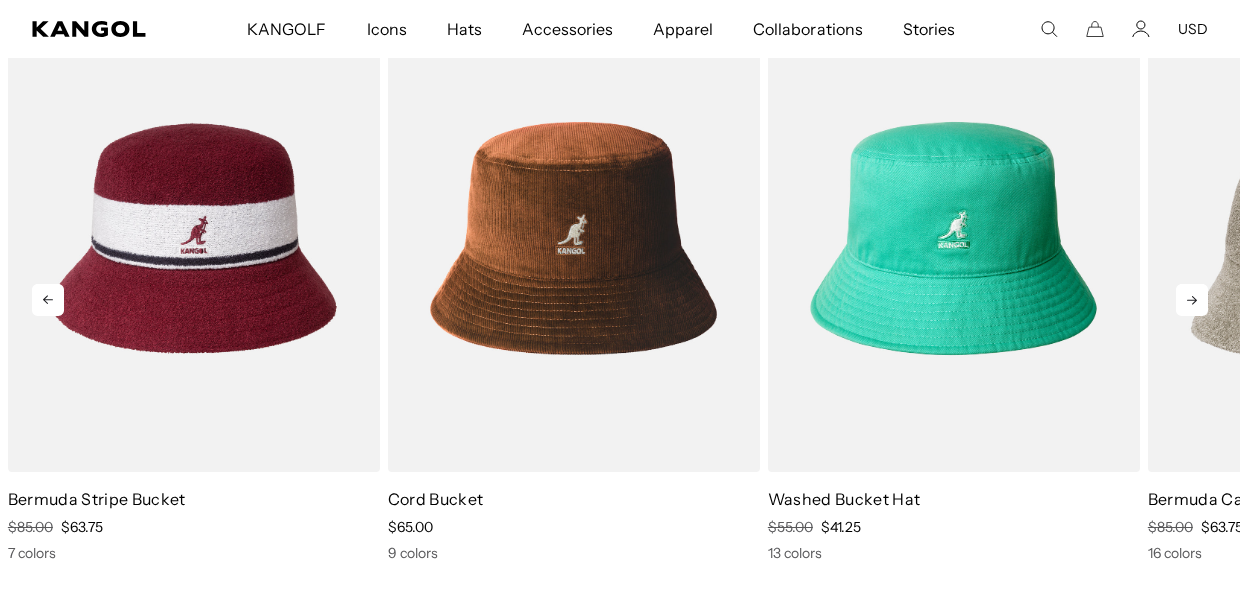 scroll, scrollTop: 0, scrollLeft: 412, axis: horizontal 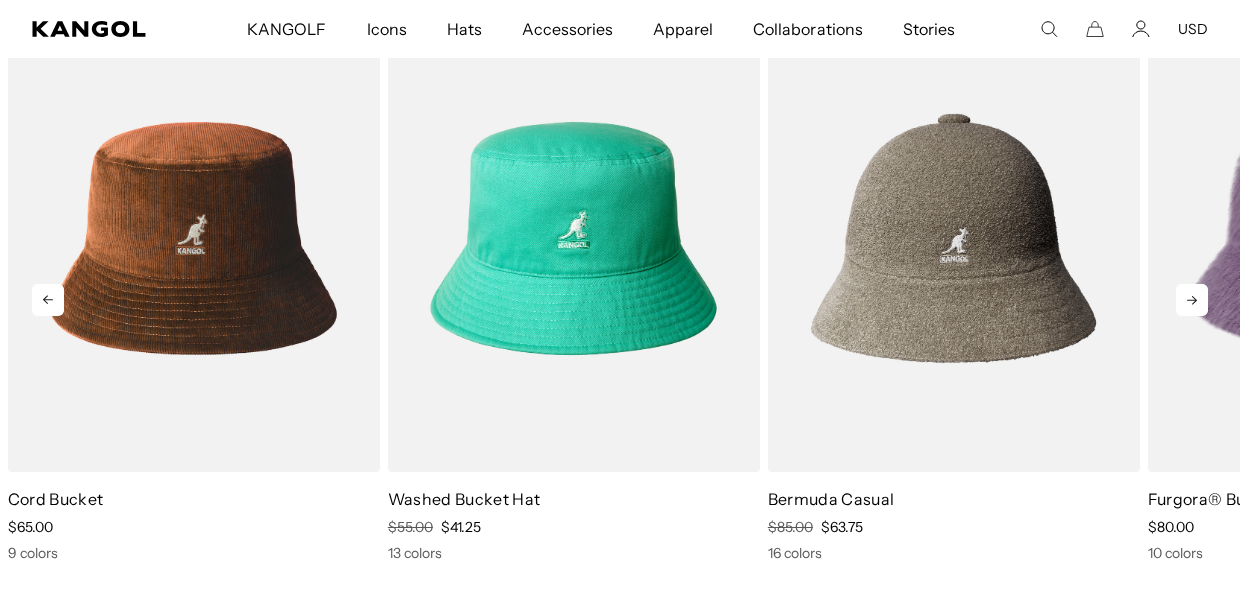 click 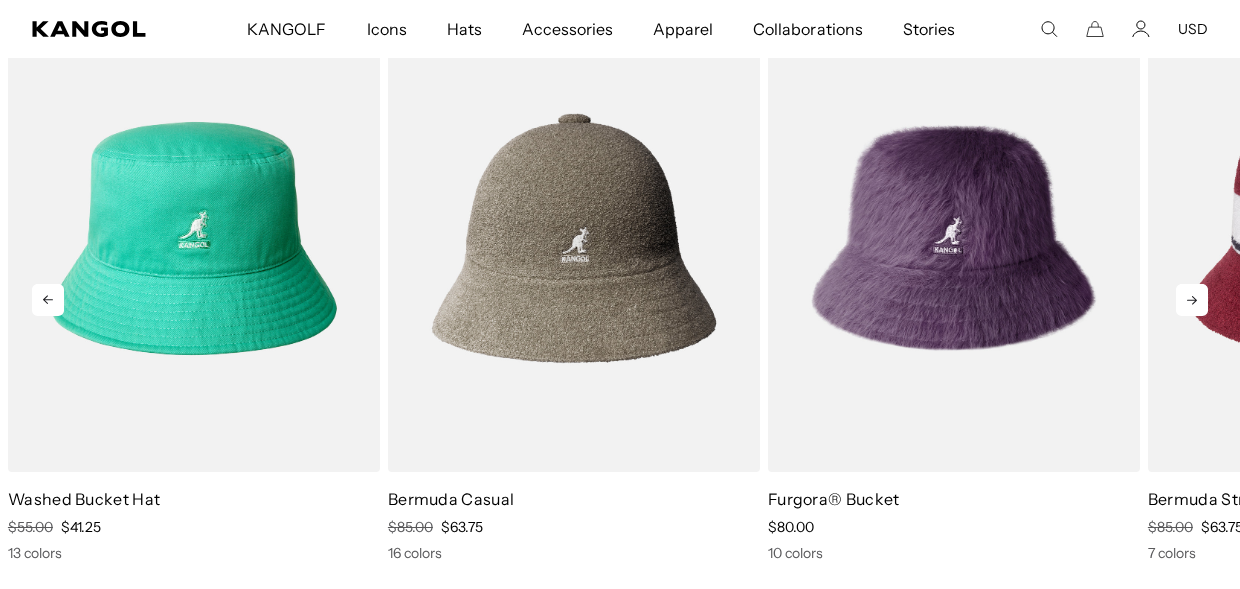 click 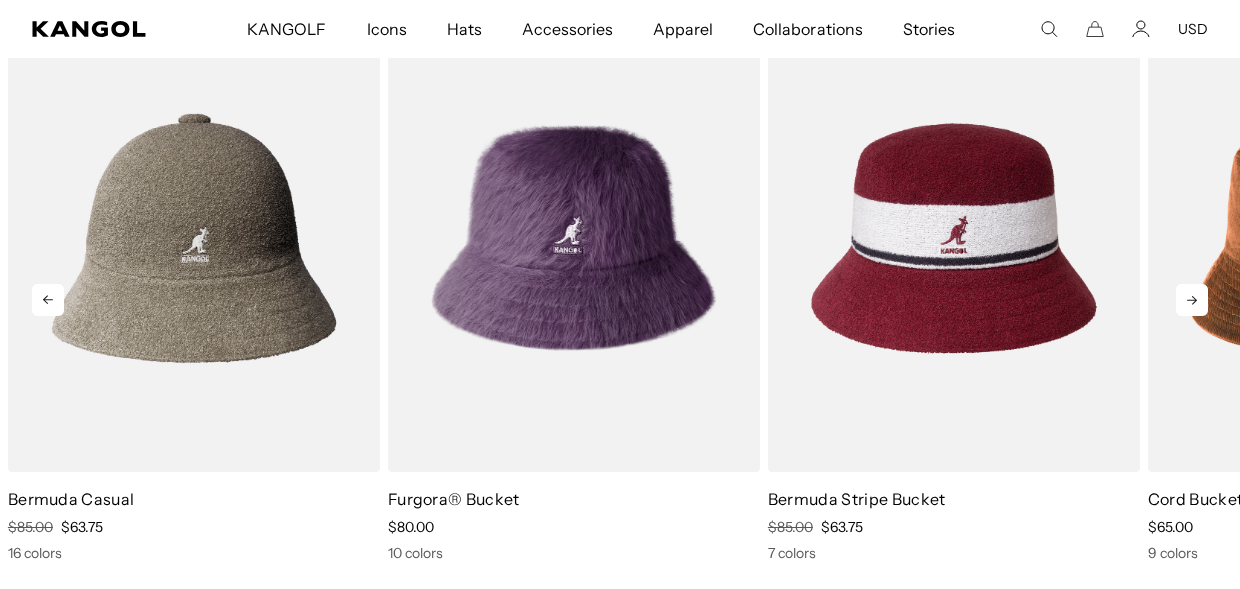 scroll, scrollTop: 0, scrollLeft: 0, axis: both 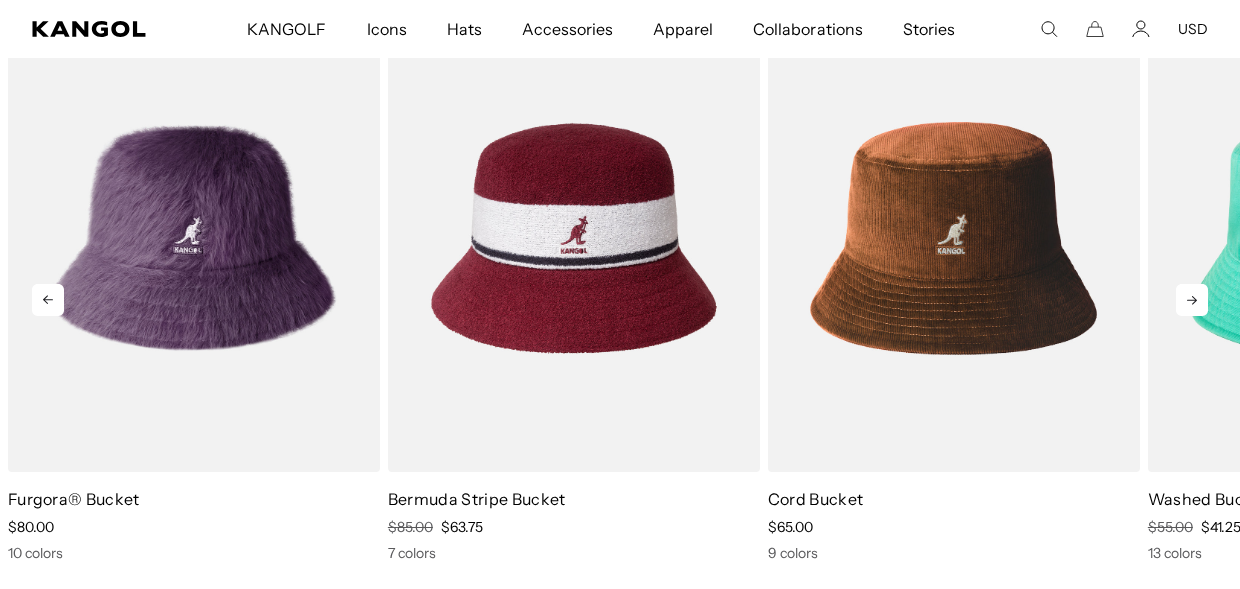 click 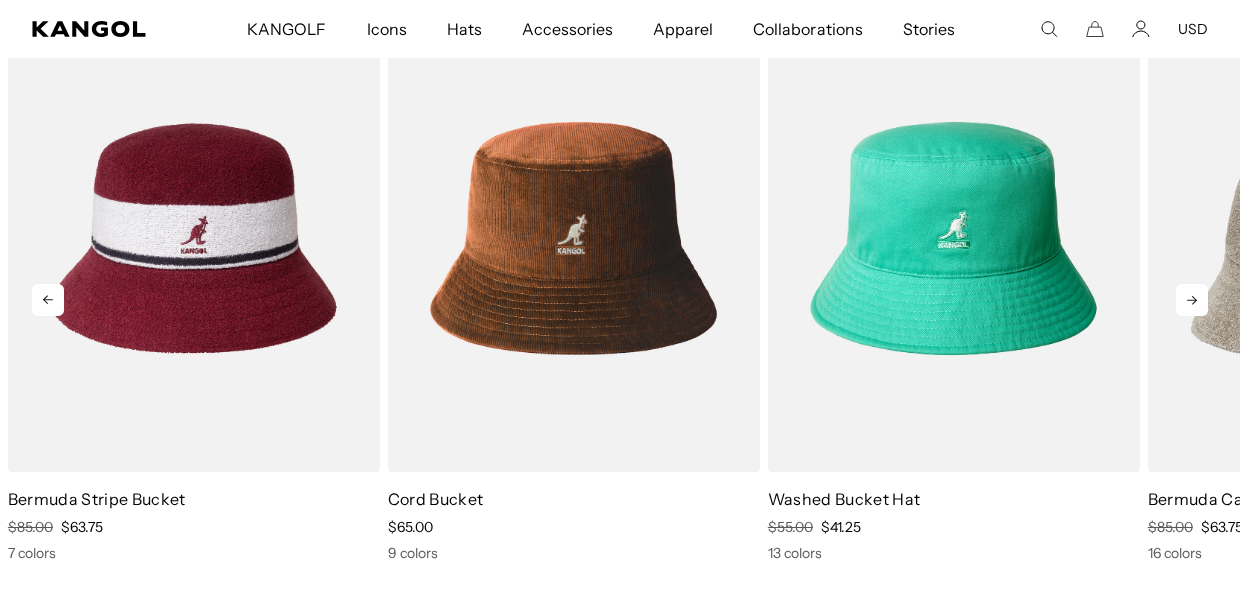 click 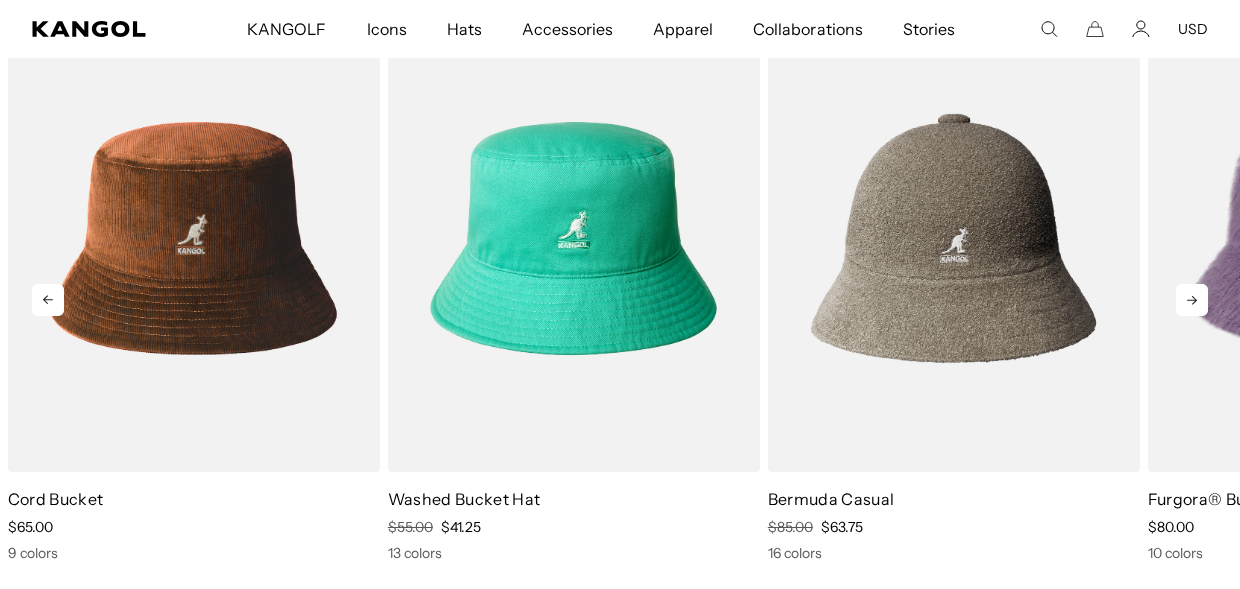 click 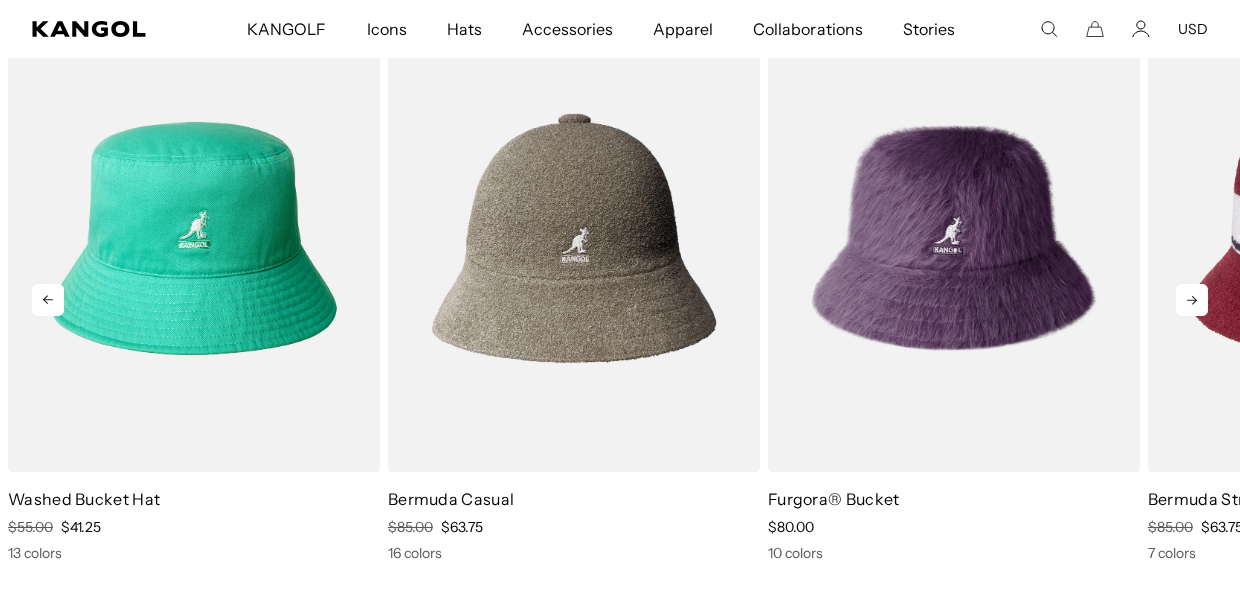 click 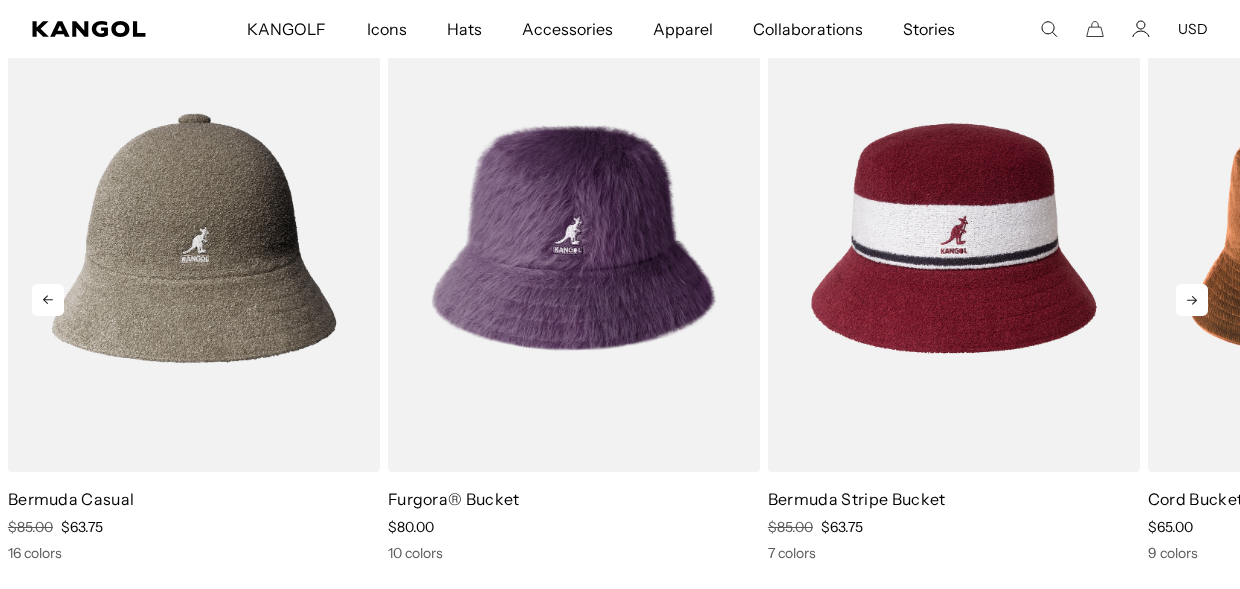 click 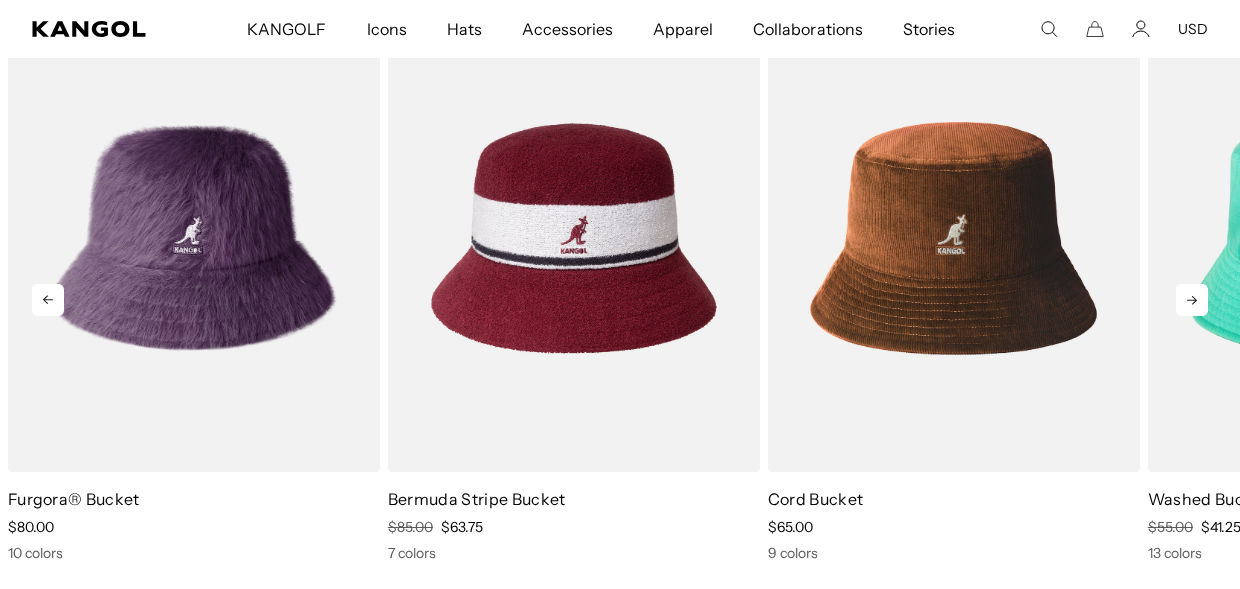 scroll, scrollTop: 0, scrollLeft: 412, axis: horizontal 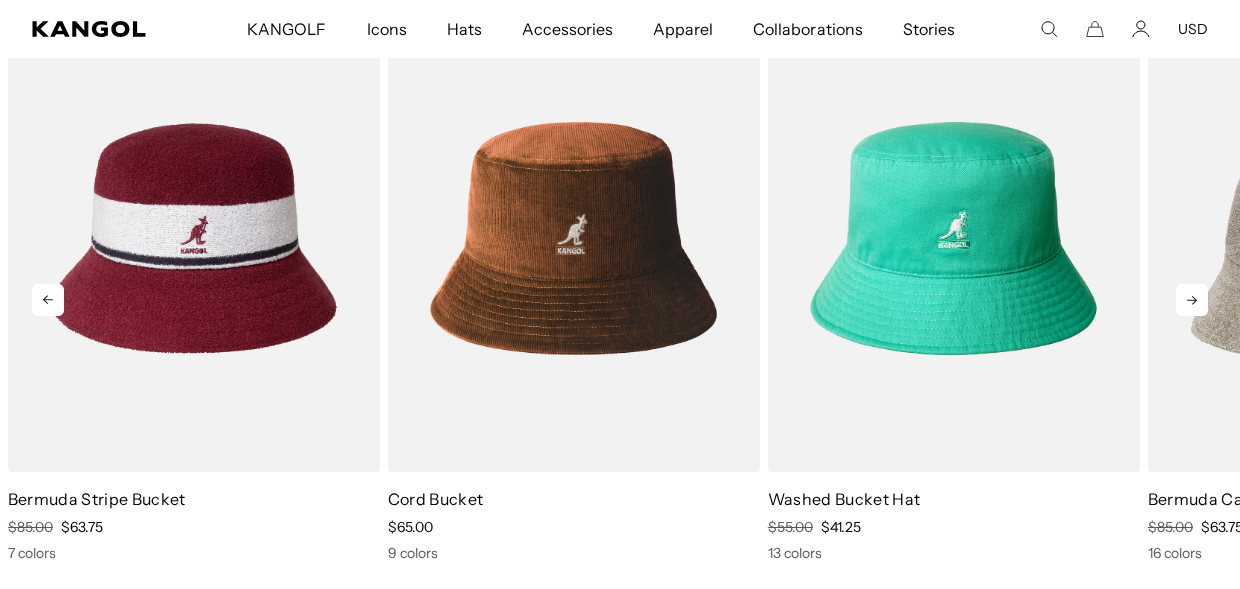 click 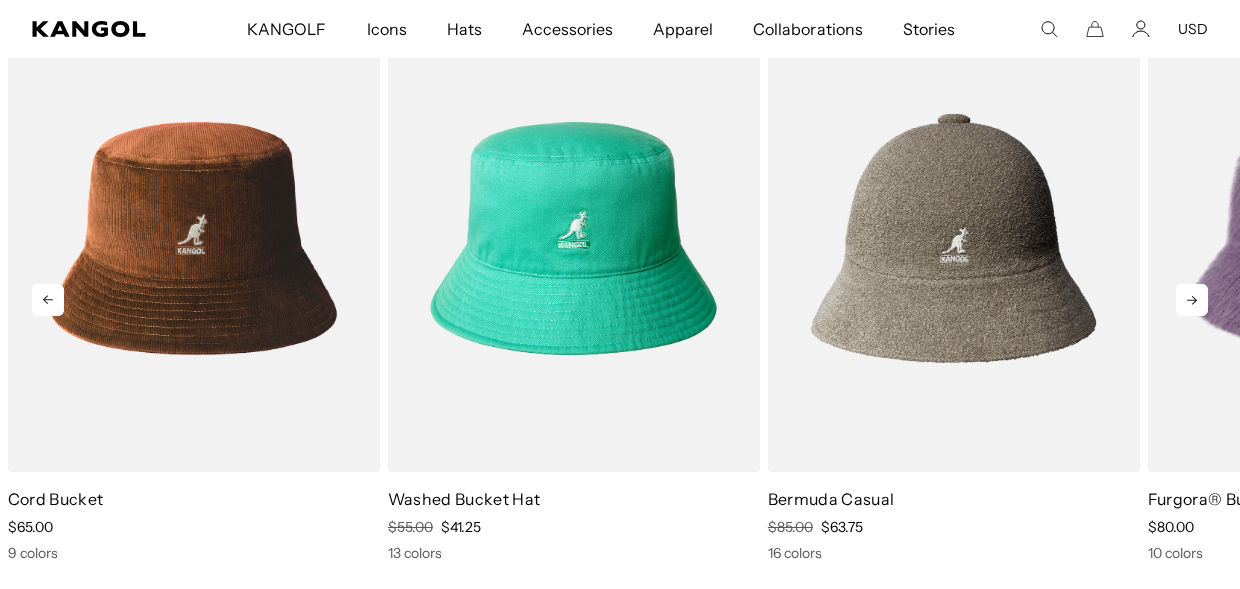 click 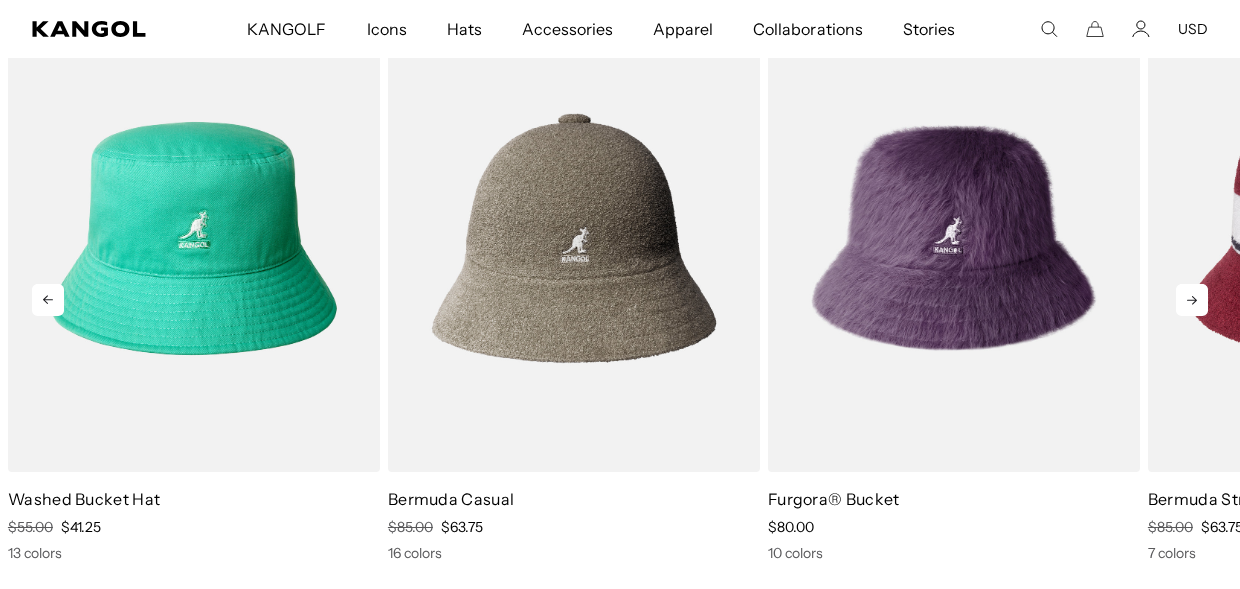 scroll, scrollTop: 0, scrollLeft: 0, axis: both 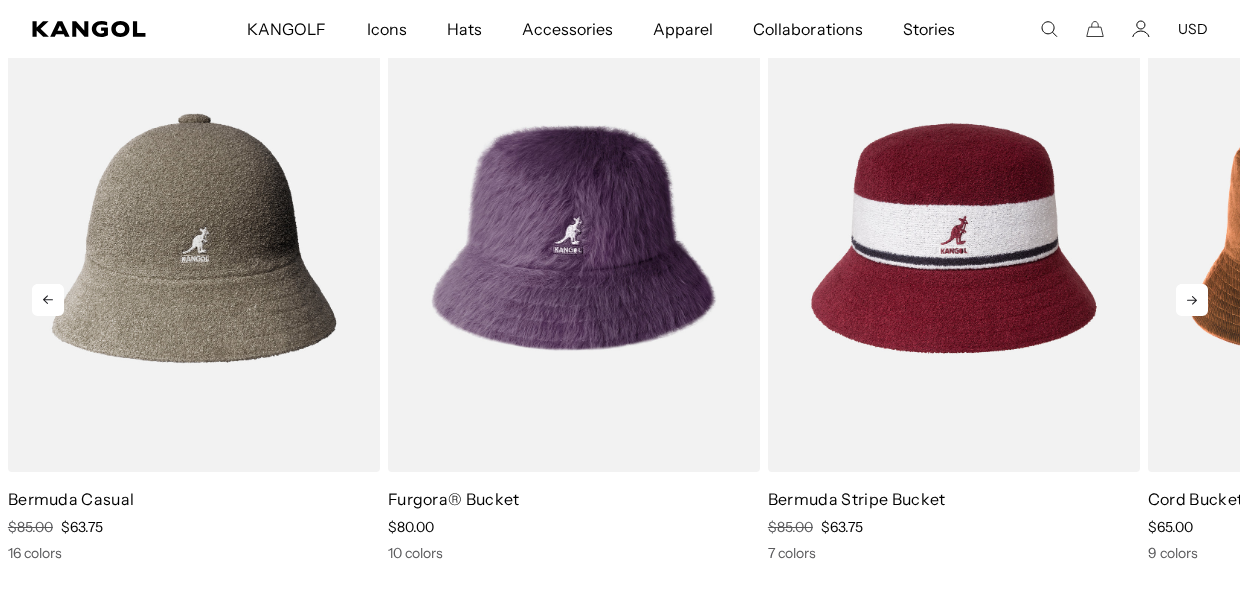 click 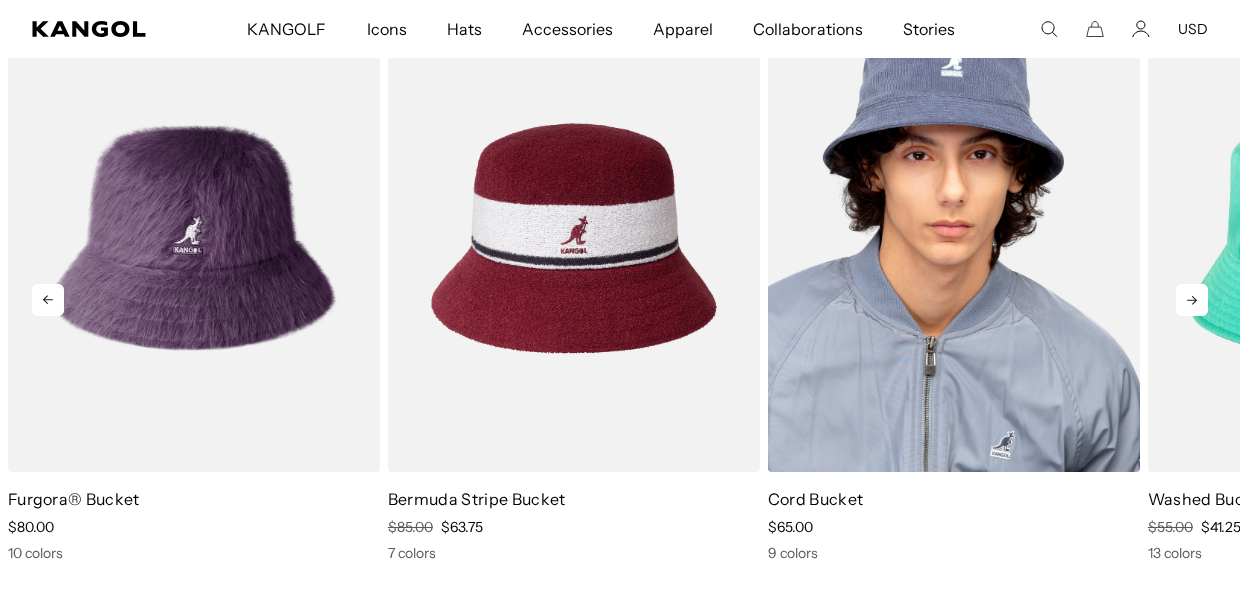 click at bounding box center (954, 238) 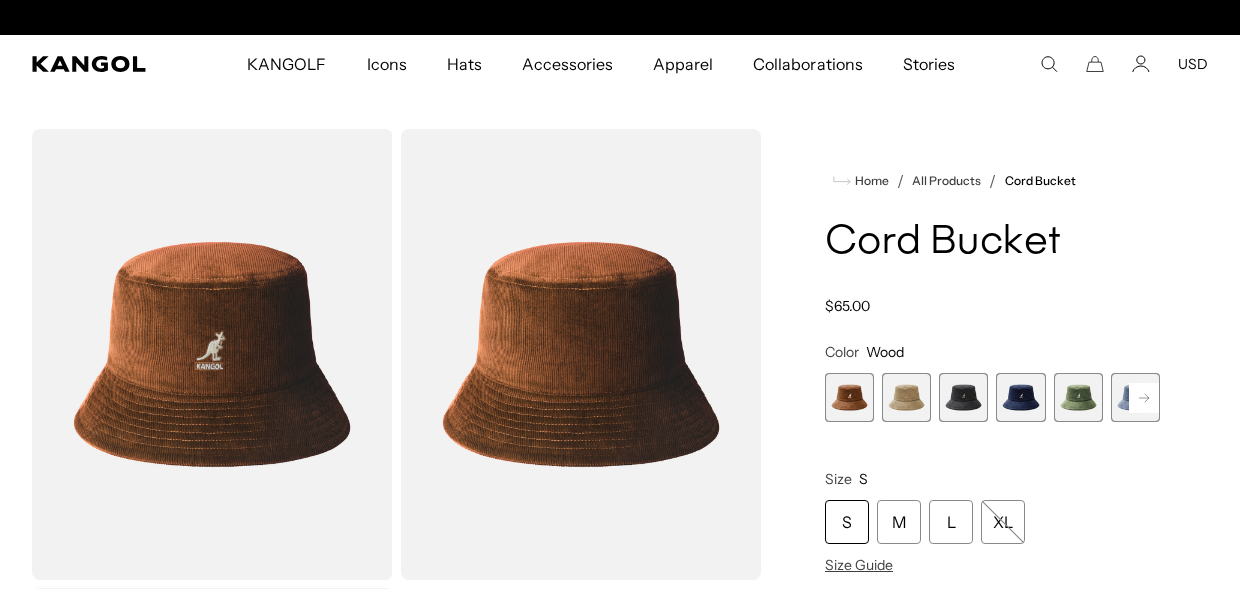 scroll, scrollTop: 0, scrollLeft: 0, axis: both 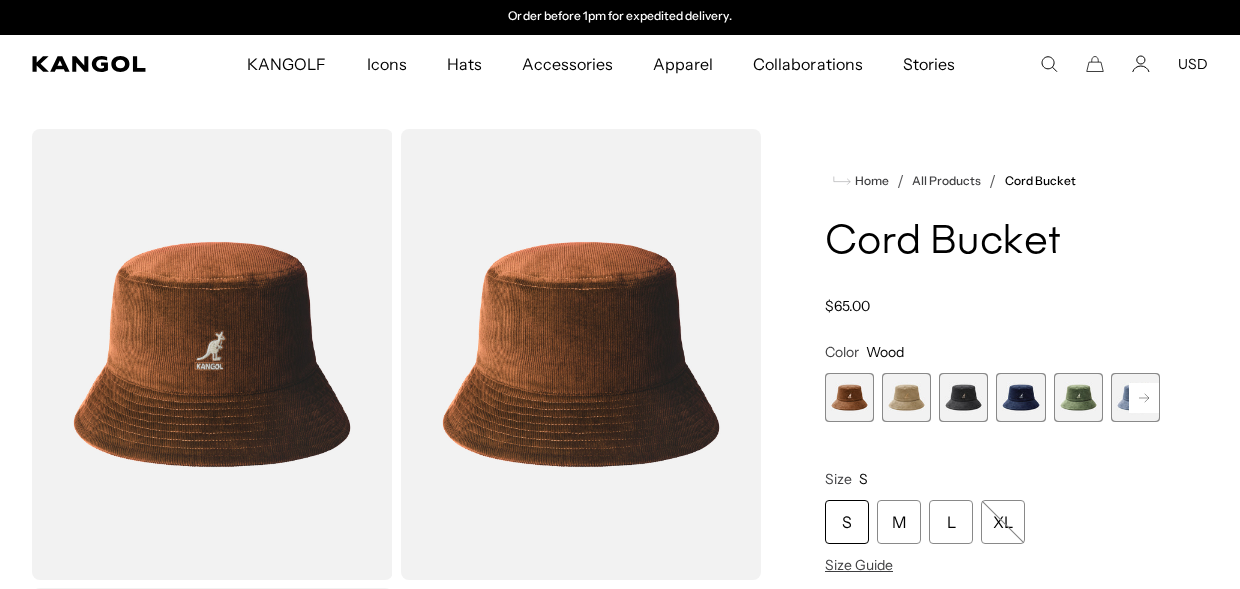 click at bounding box center [963, 397] 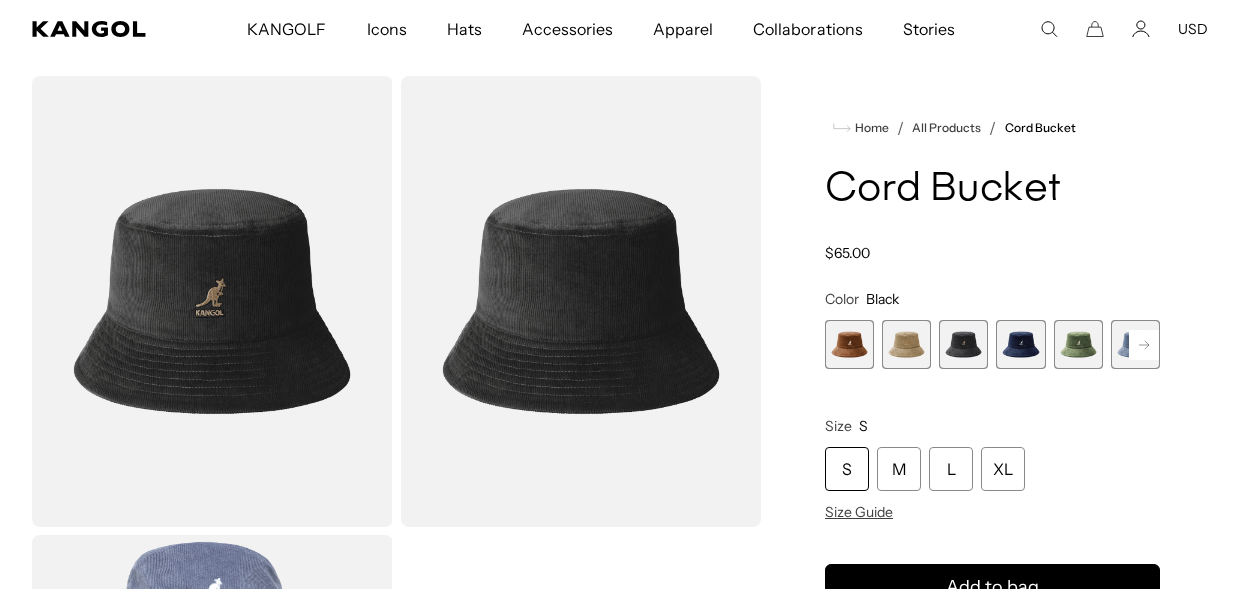 scroll, scrollTop: 122, scrollLeft: 0, axis: vertical 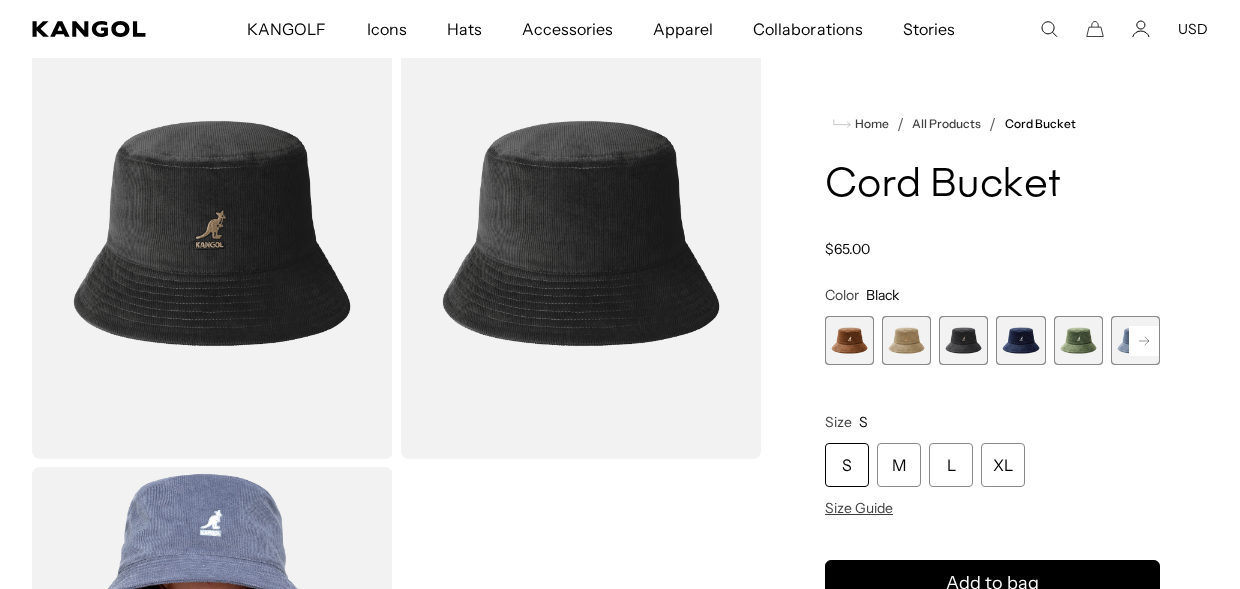 click at bounding box center (1078, 340) 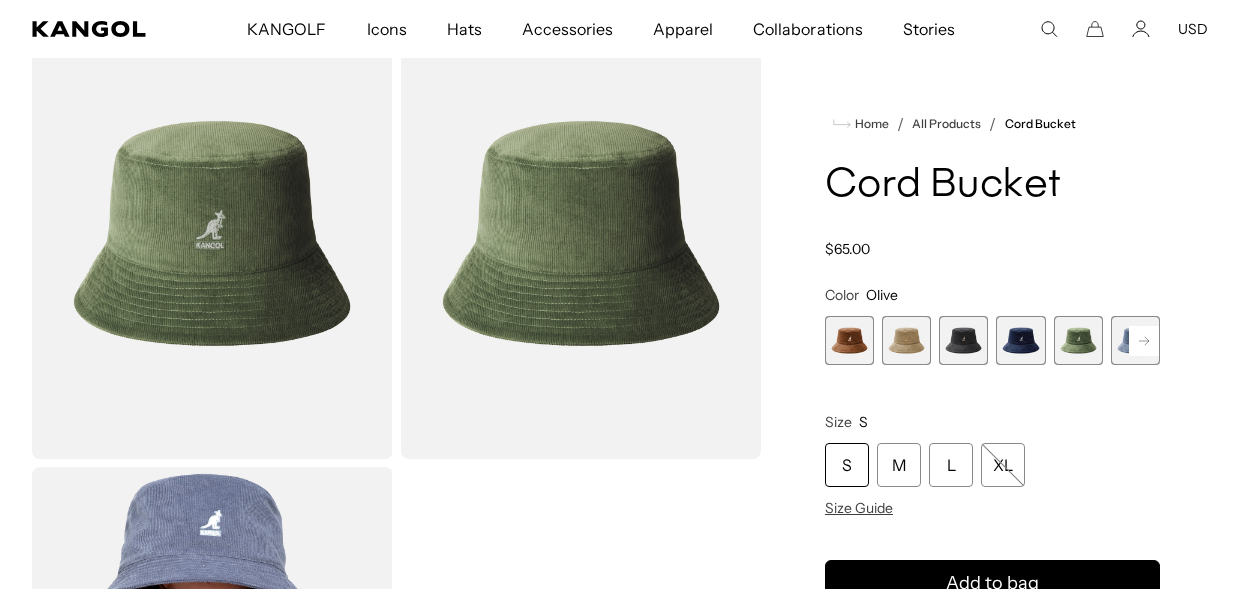 scroll, scrollTop: 0, scrollLeft: 412, axis: horizontal 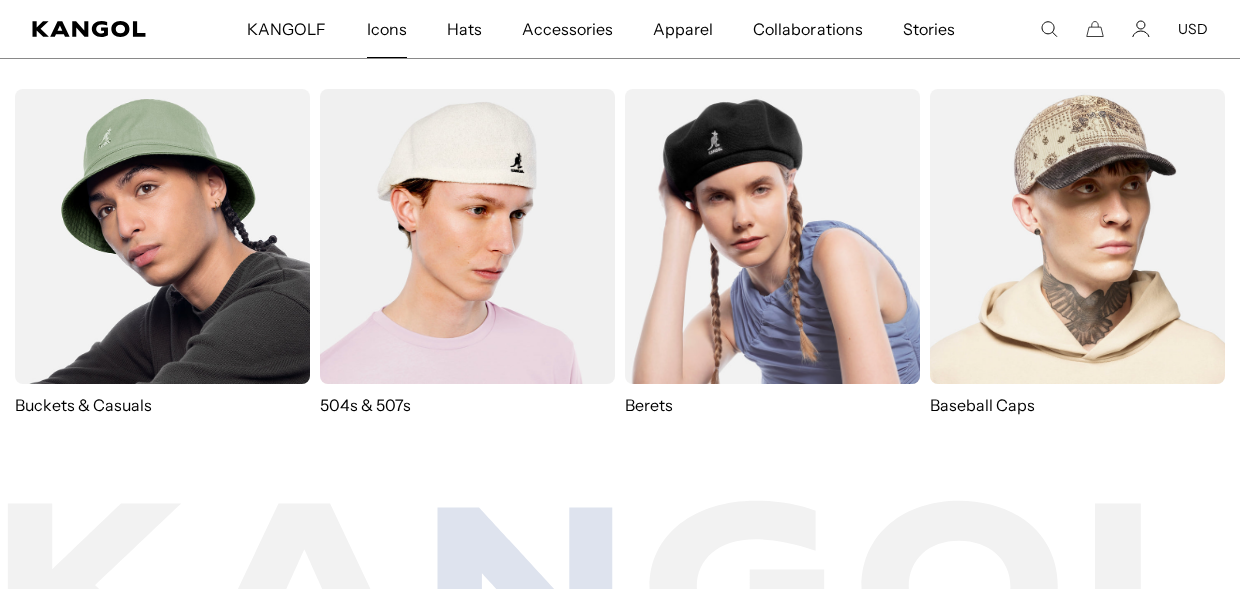 click at bounding box center [162, 236] 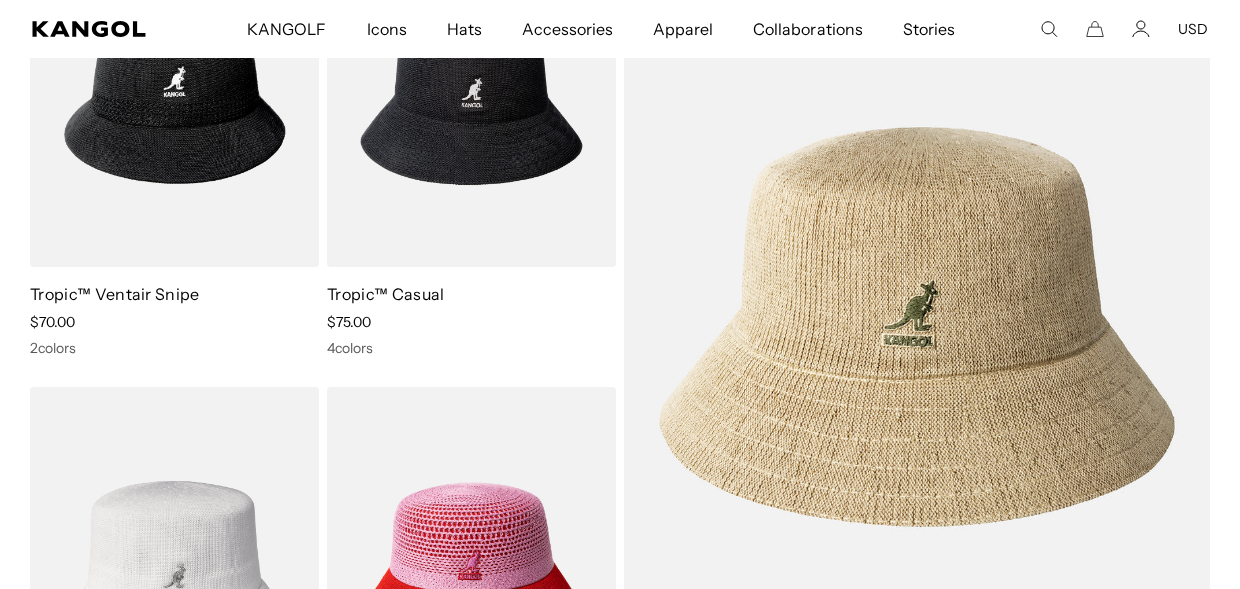 scroll, scrollTop: 334, scrollLeft: 0, axis: vertical 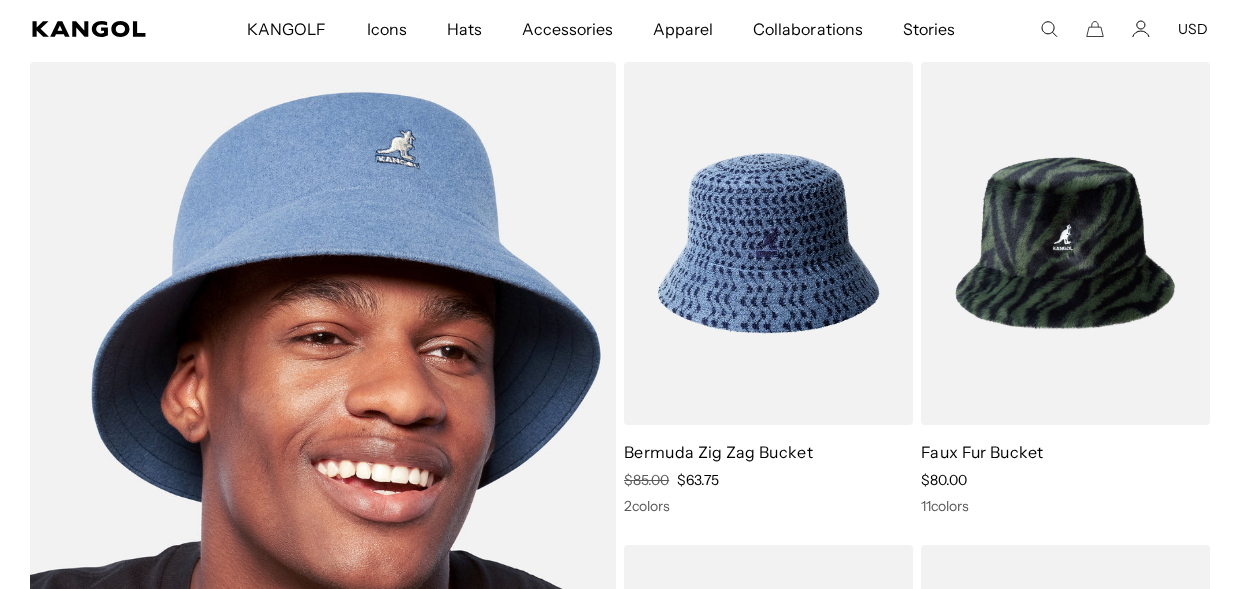 click at bounding box center (323, 485) 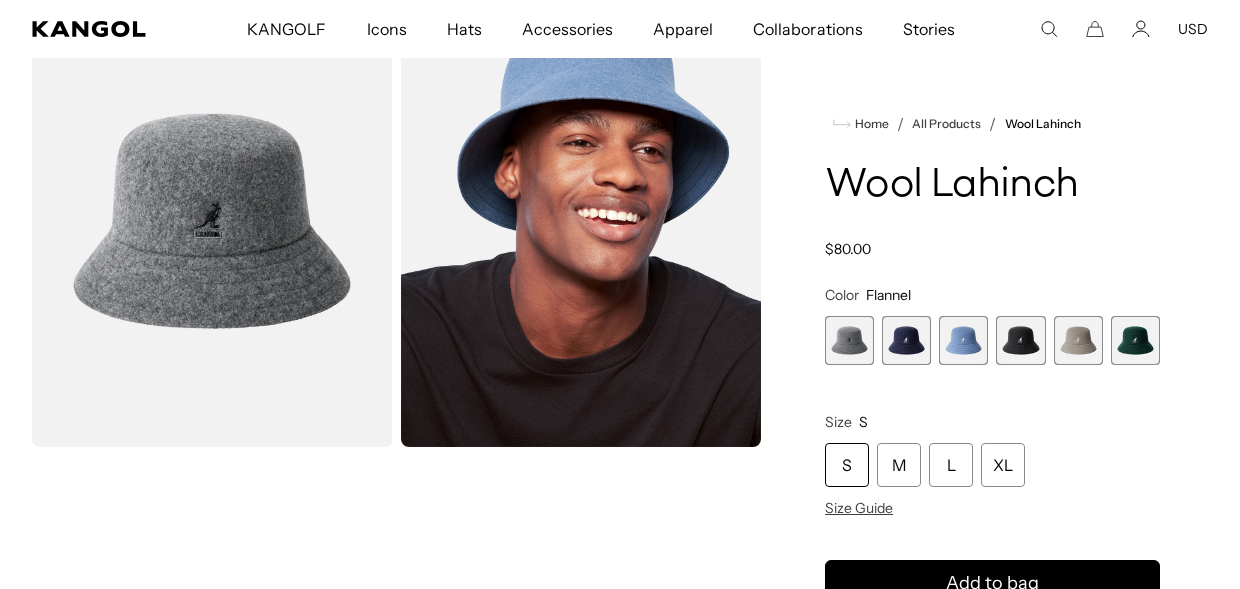scroll, scrollTop: 164, scrollLeft: 0, axis: vertical 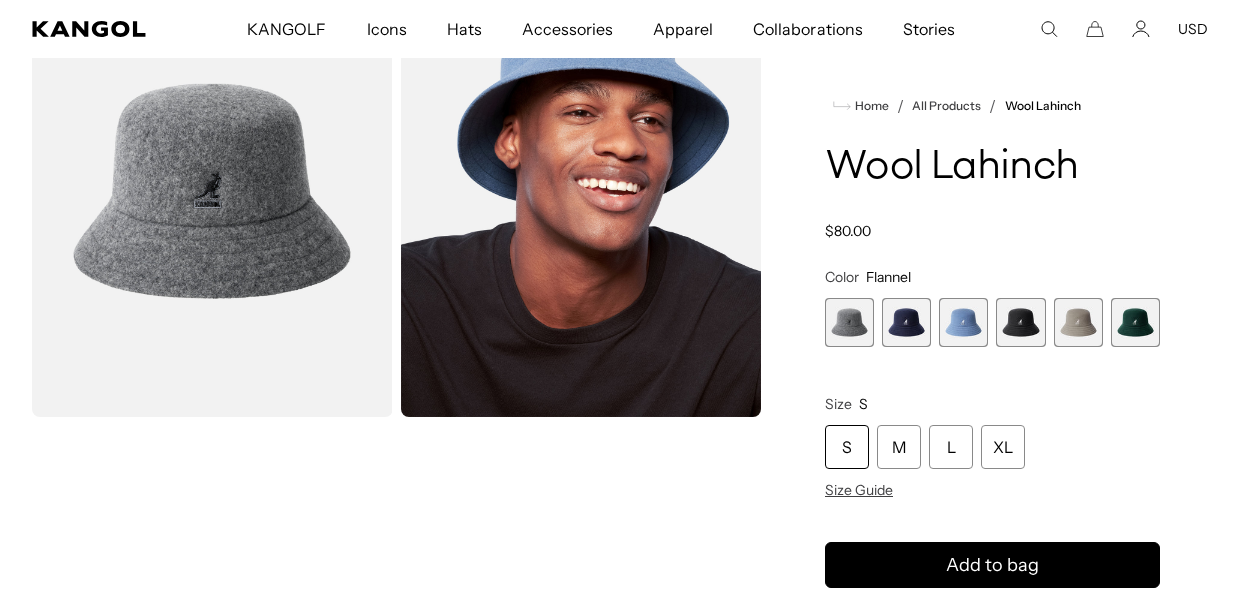 click at bounding box center [1020, 322] 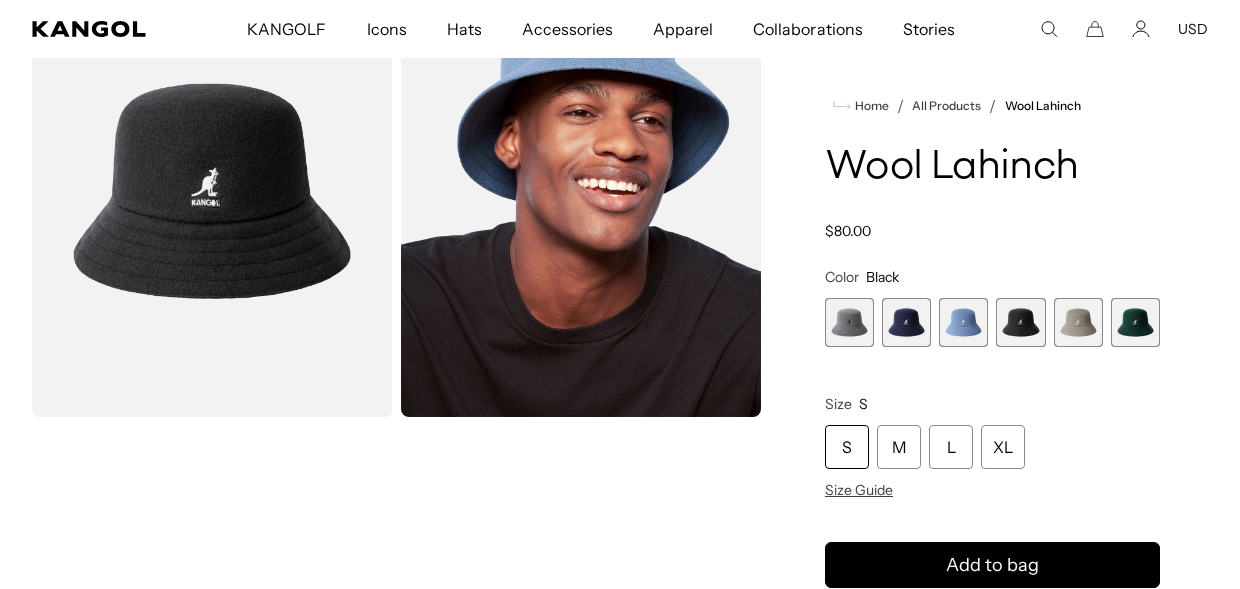 scroll, scrollTop: 0, scrollLeft: 0, axis: both 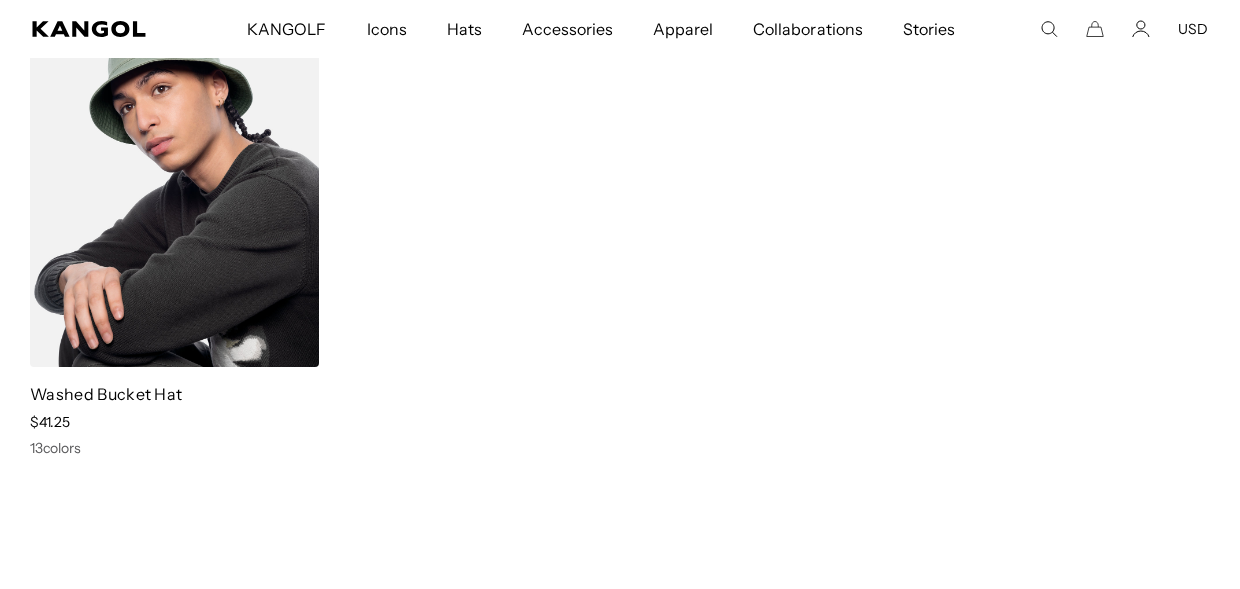 click at bounding box center (174, 185) 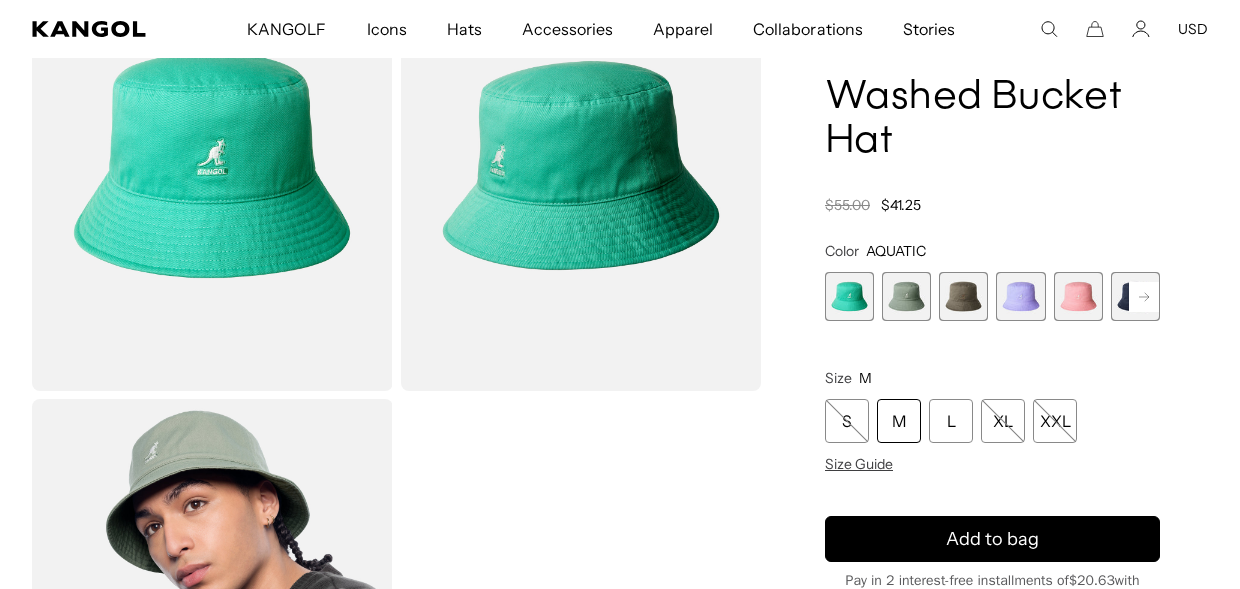 scroll, scrollTop: 0, scrollLeft: 0, axis: both 